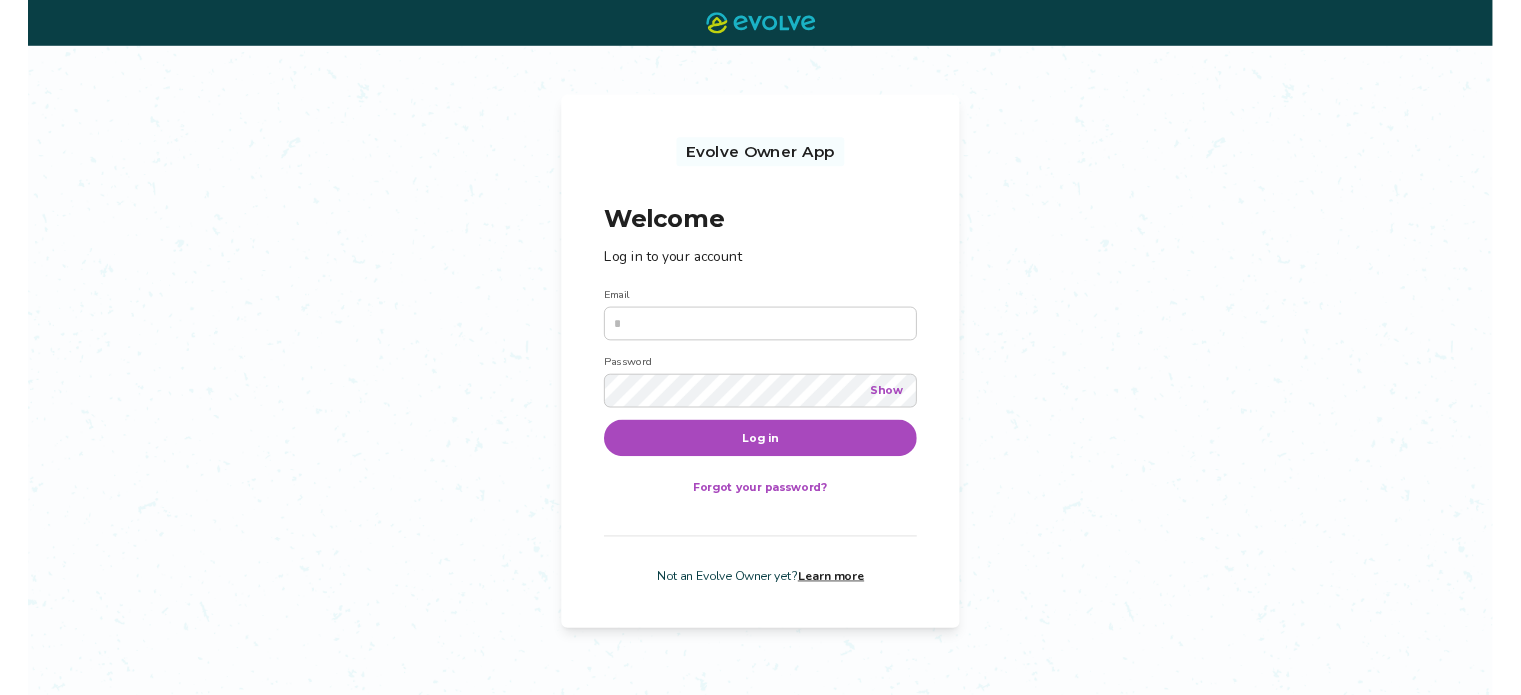 scroll, scrollTop: 0, scrollLeft: 0, axis: both 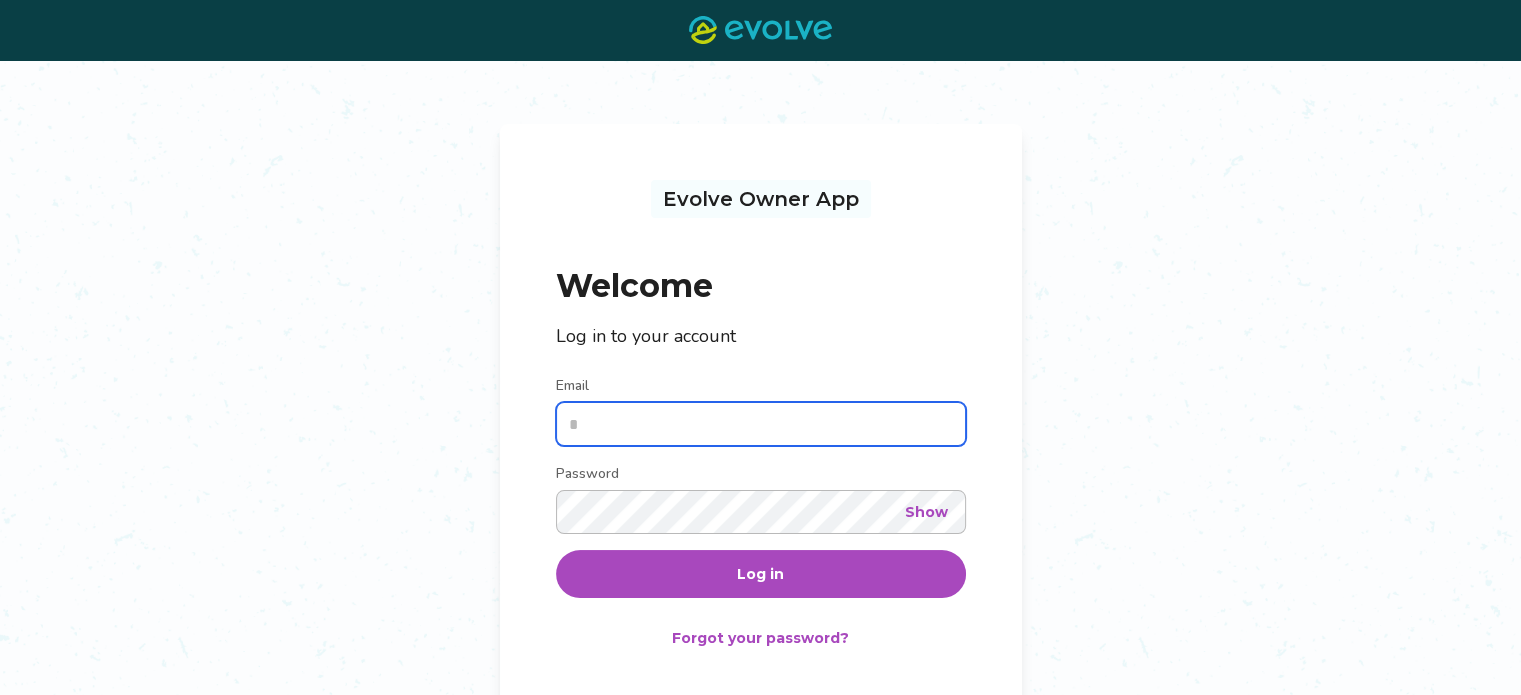 type on "**********" 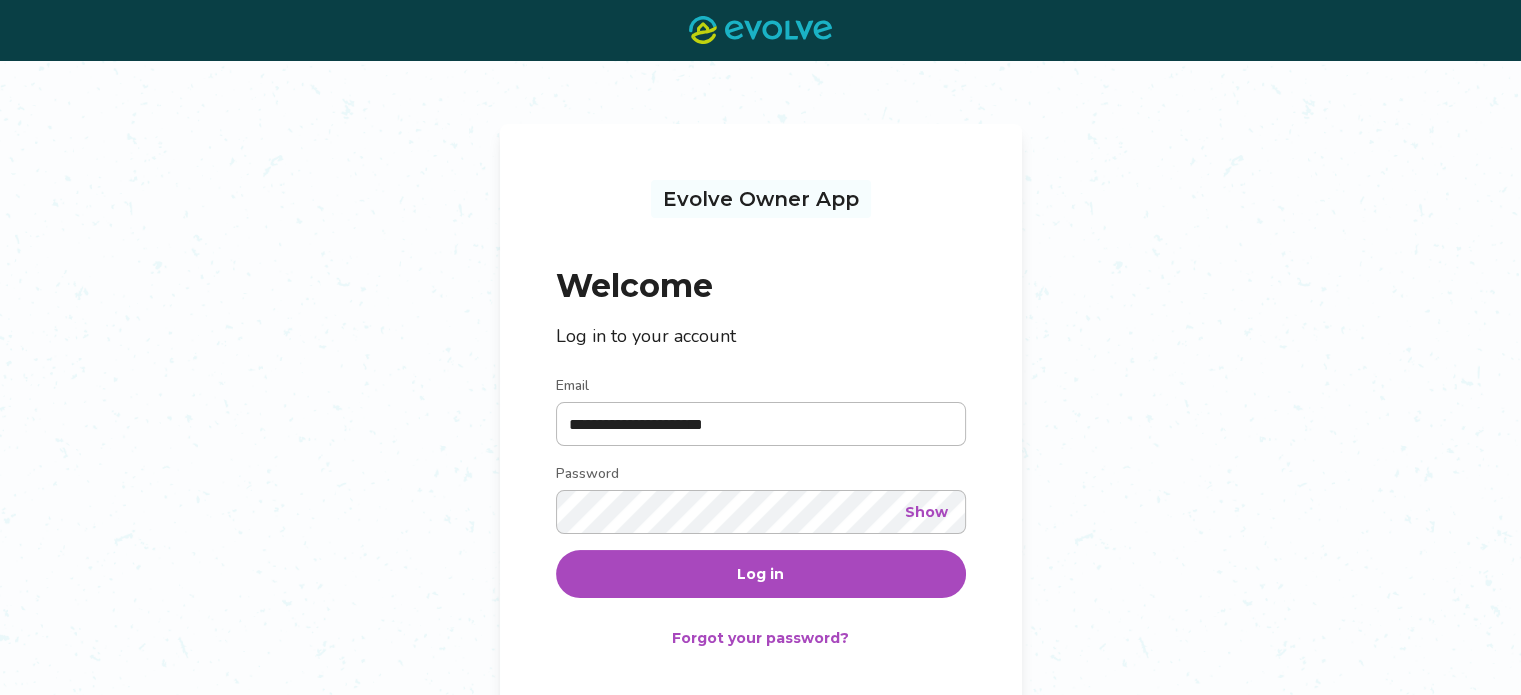 click on "Log in" at bounding box center [761, 574] 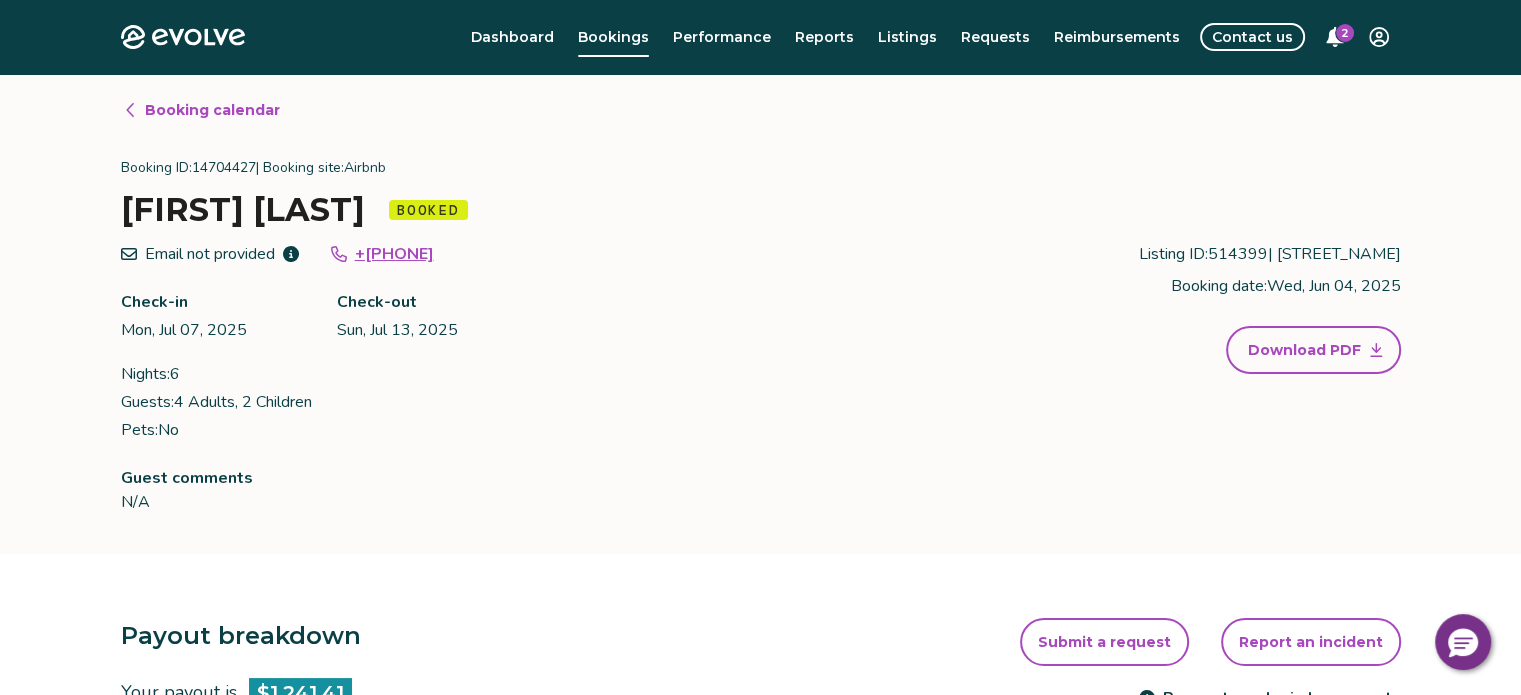 click on "2" at bounding box center [1345, 33] 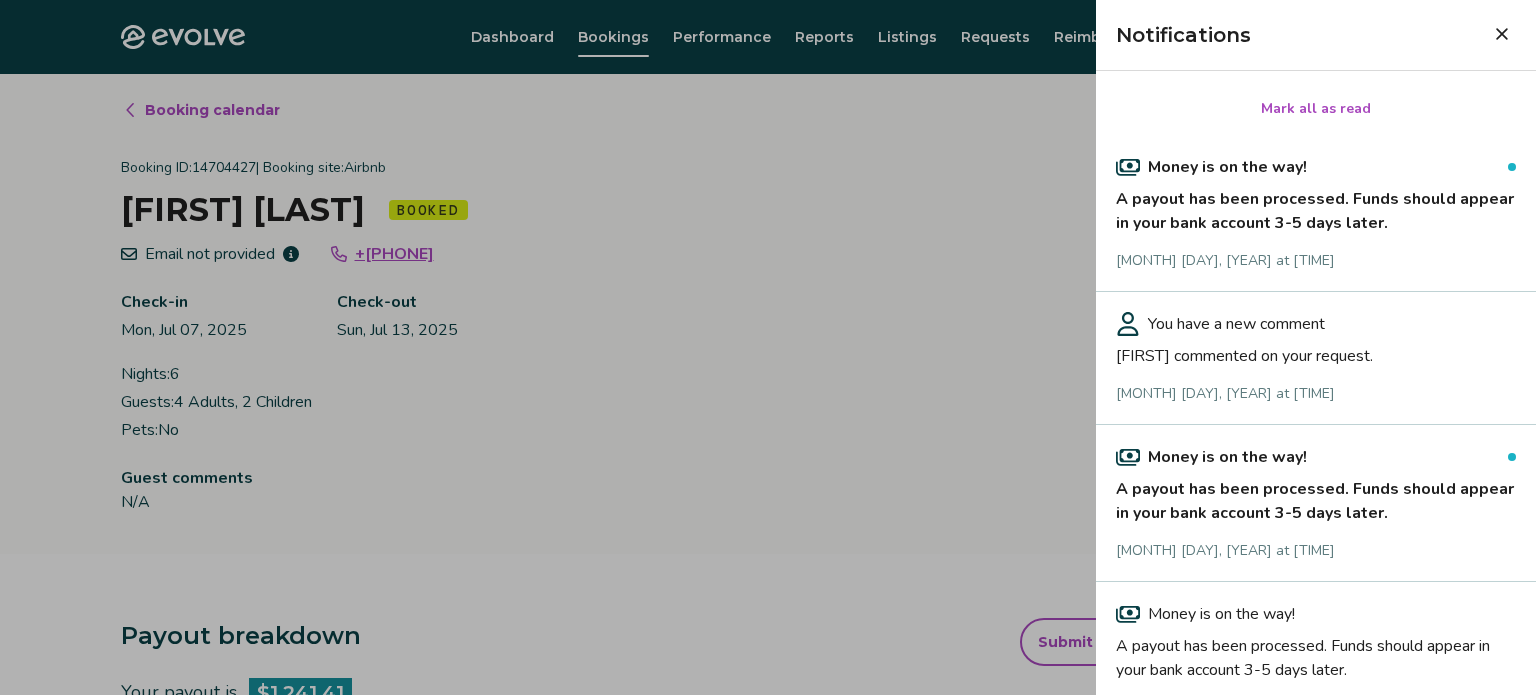 click on "You have a new comment [FIRST] commented on your request. [MONTH] [DAY], [YEAR] at [TIME]" at bounding box center (1316, 358) 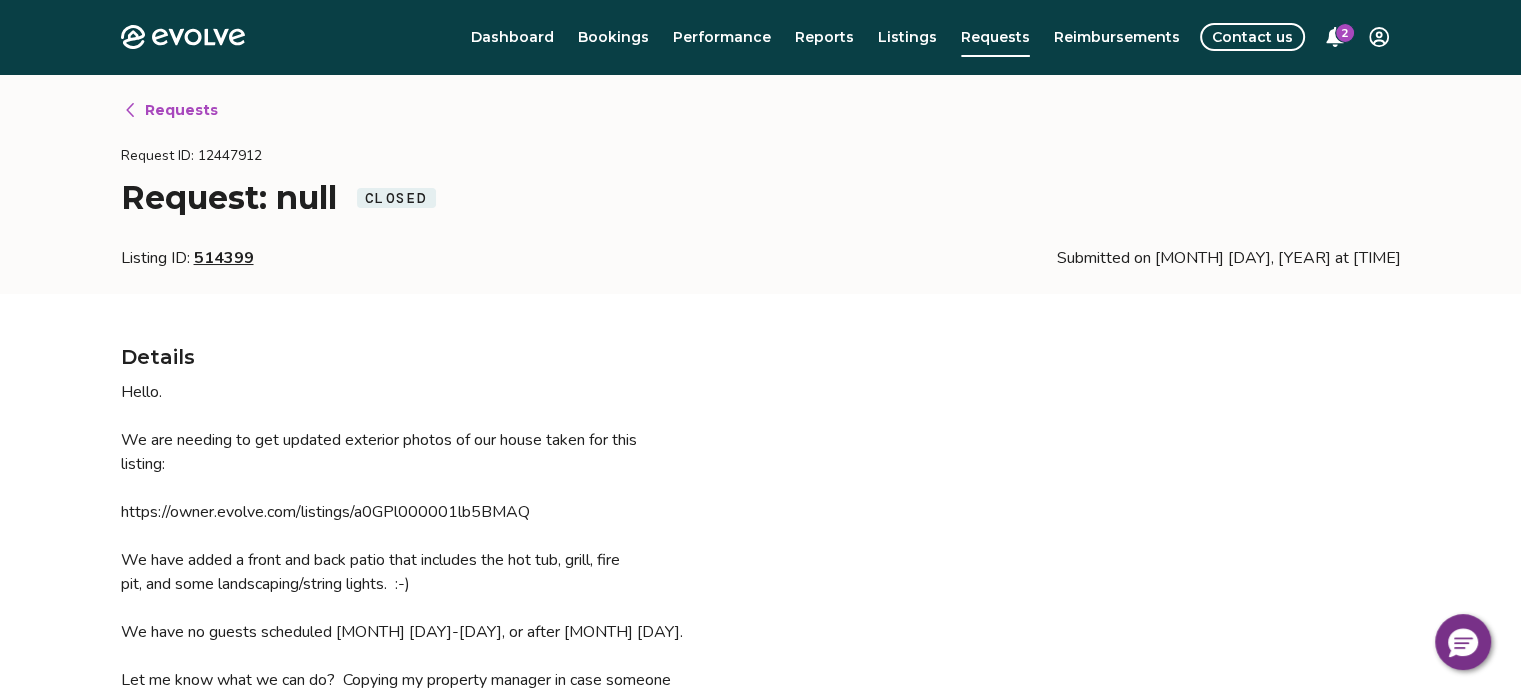 click on "Hello.
We are needing to get updated exterior photos of our house taken for this
listing:
https://owner.evolve.com/listings/a0GPl000001lb5BMAQ
We have added a front and back patio that includes the hot tub, grill, fire
pit, and some landscaping/string lights.  :-)
We have no guests scheduled [MONTH] [DAY]-[DAY], or after [MONTH] [DAY].
Let me know what we can do?  Copying my property manager in case someone
needs to be there when the photos are taken.
Thank you!
[FIRST] [LAST]
[PHONE]" at bounding box center (761, 596) 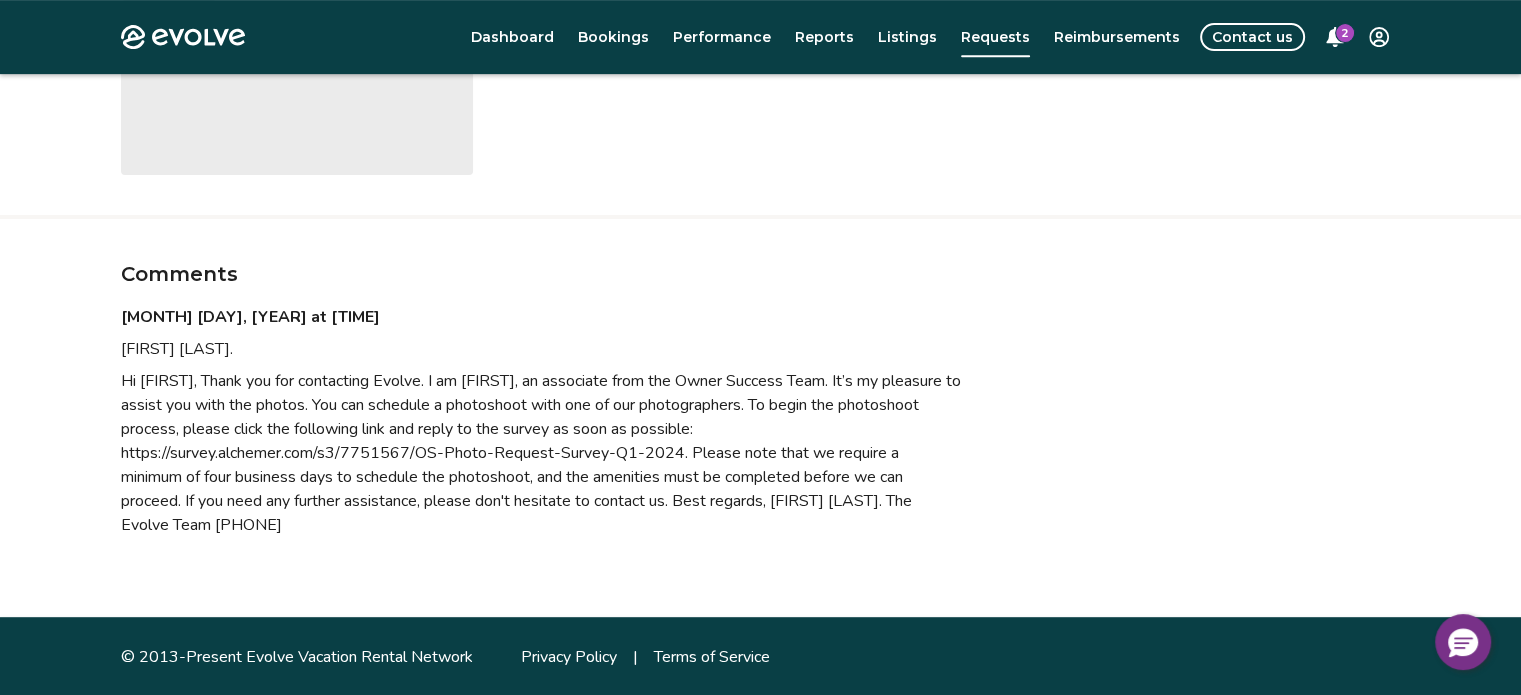 scroll, scrollTop: 784, scrollLeft: 0, axis: vertical 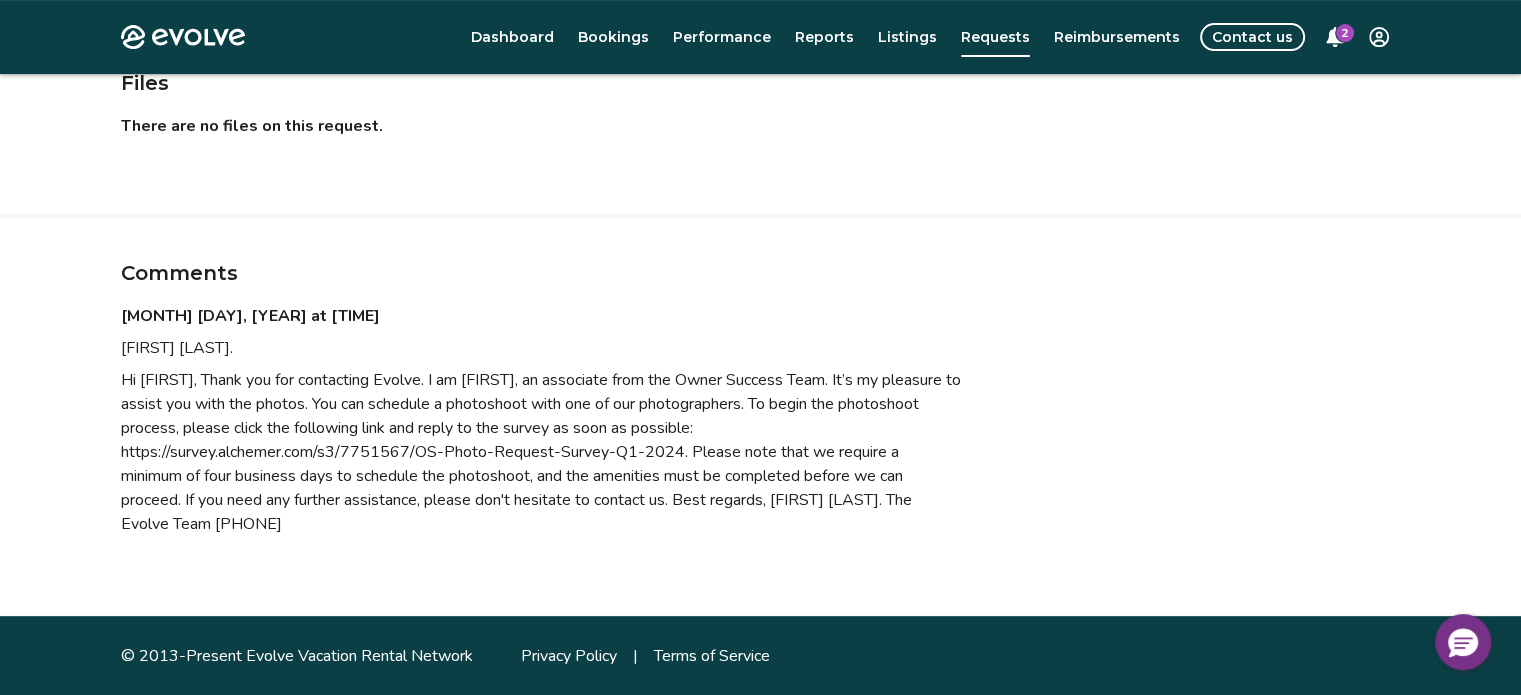 click on "Hi [FIRST],
Thank you for contacting Evolve. I am [FIRST], an associate from the Owner Success Team. It’s my pleasure to assist you with the photos.
You can schedule a photoshoot with one of our photographers. To begin the photoshoot process, please click the following link and reply to the survey as soon as possible:
https://survey.alchemer.com/s3/7751567/OS-Photo-Request-Survey-Q1-2024.
Please note that we require a minimum of four business days to schedule the photoshoot, and the amenities must be completed before we can proceed.
If you need any further assistance, please don't hesitate to contact us.
Best regards,
[FIRST] [LAST].
The Evolve Team
[PHONE]" at bounding box center (541, 452) 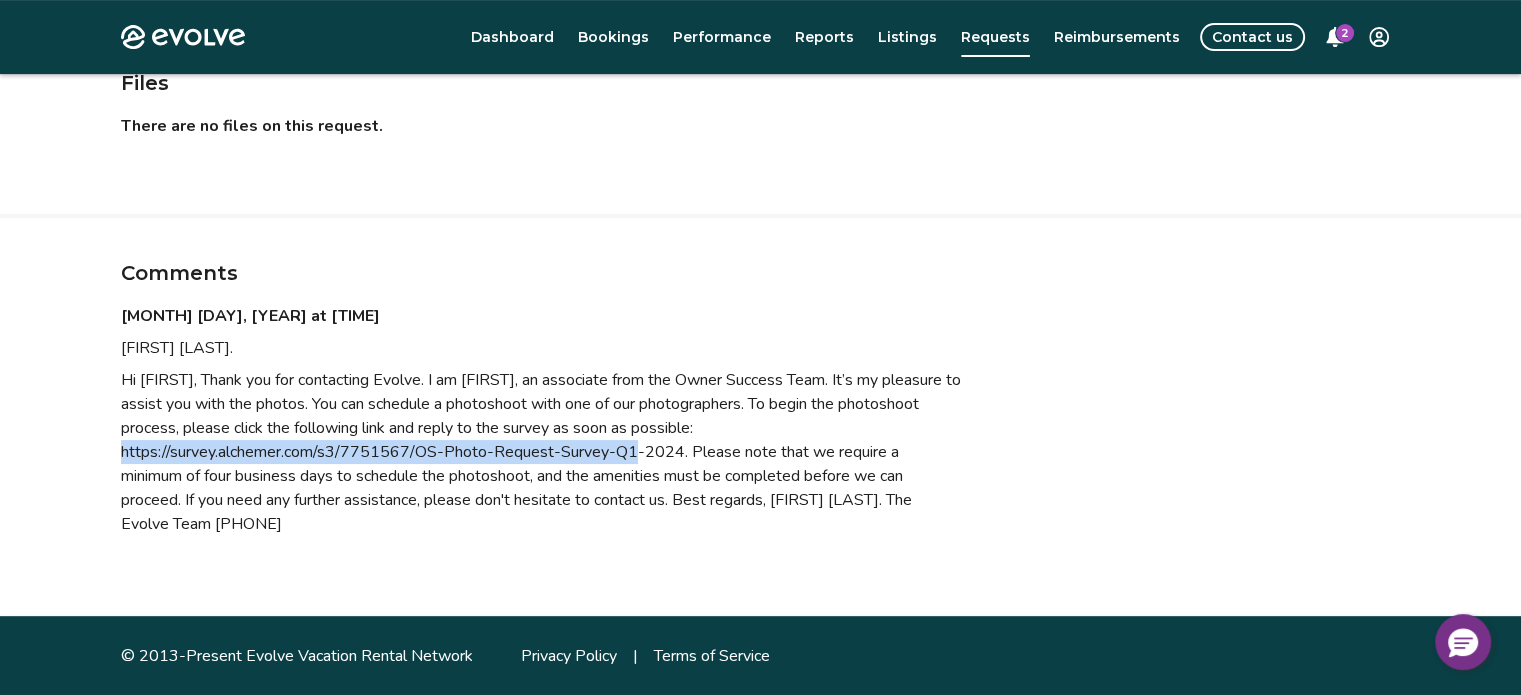 drag, startPoint x: 120, startPoint y: 450, endPoint x: 679, endPoint y: 452, distance: 559.0036 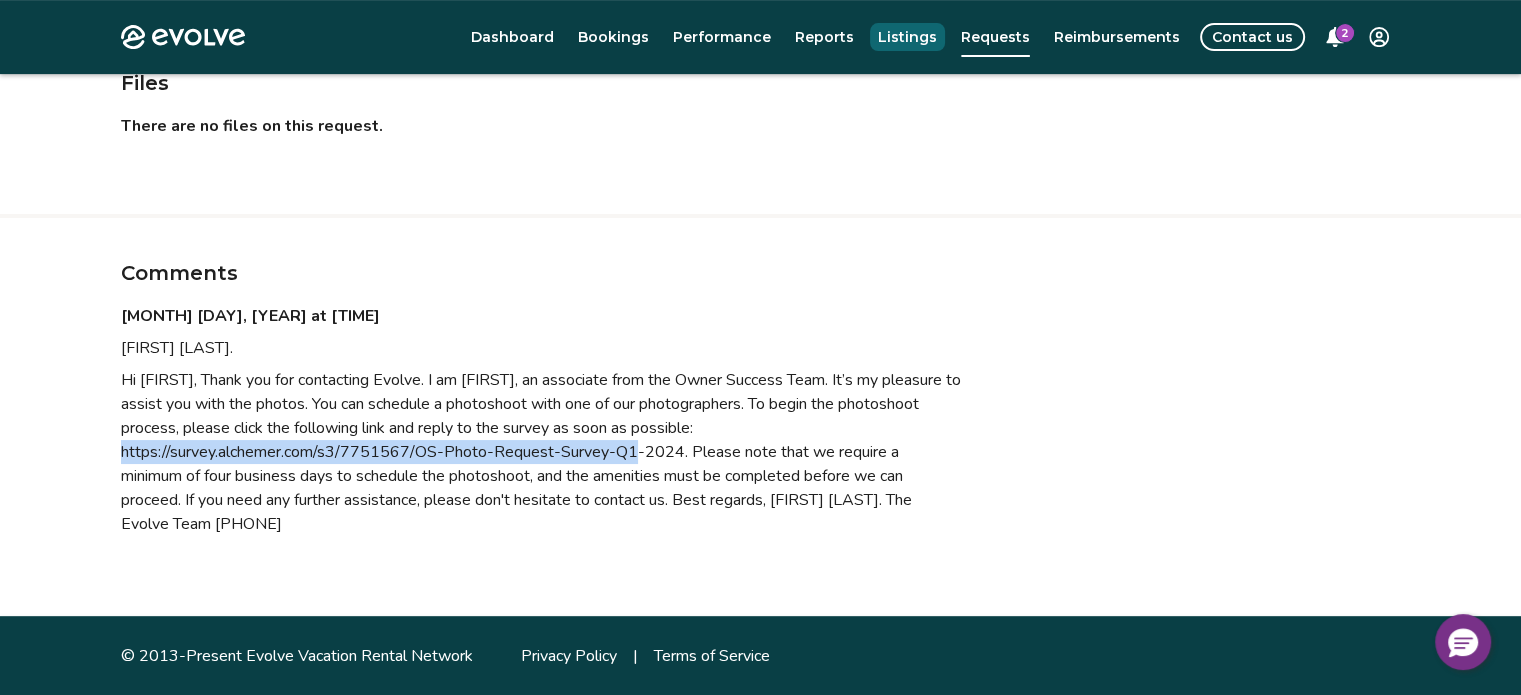 click on "Listings" at bounding box center [907, 37] 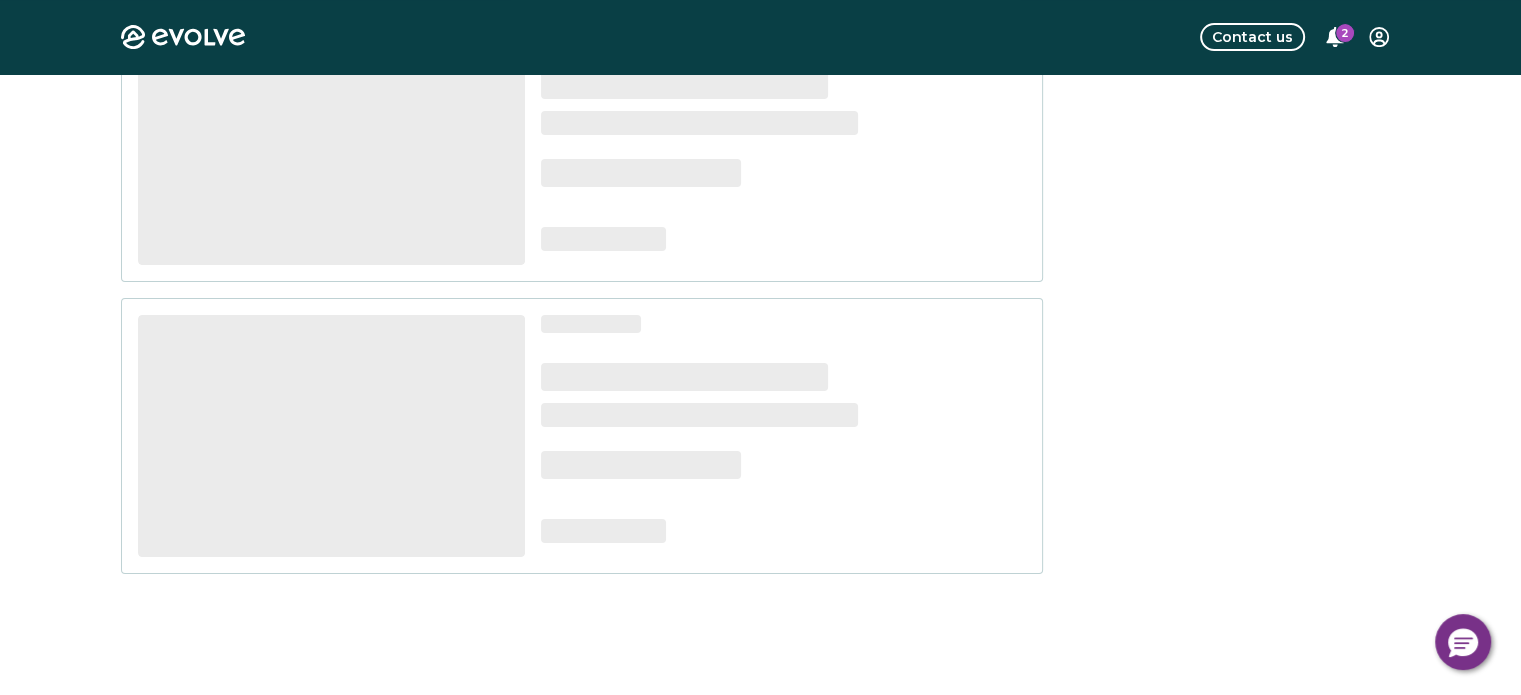 scroll, scrollTop: 0, scrollLeft: 0, axis: both 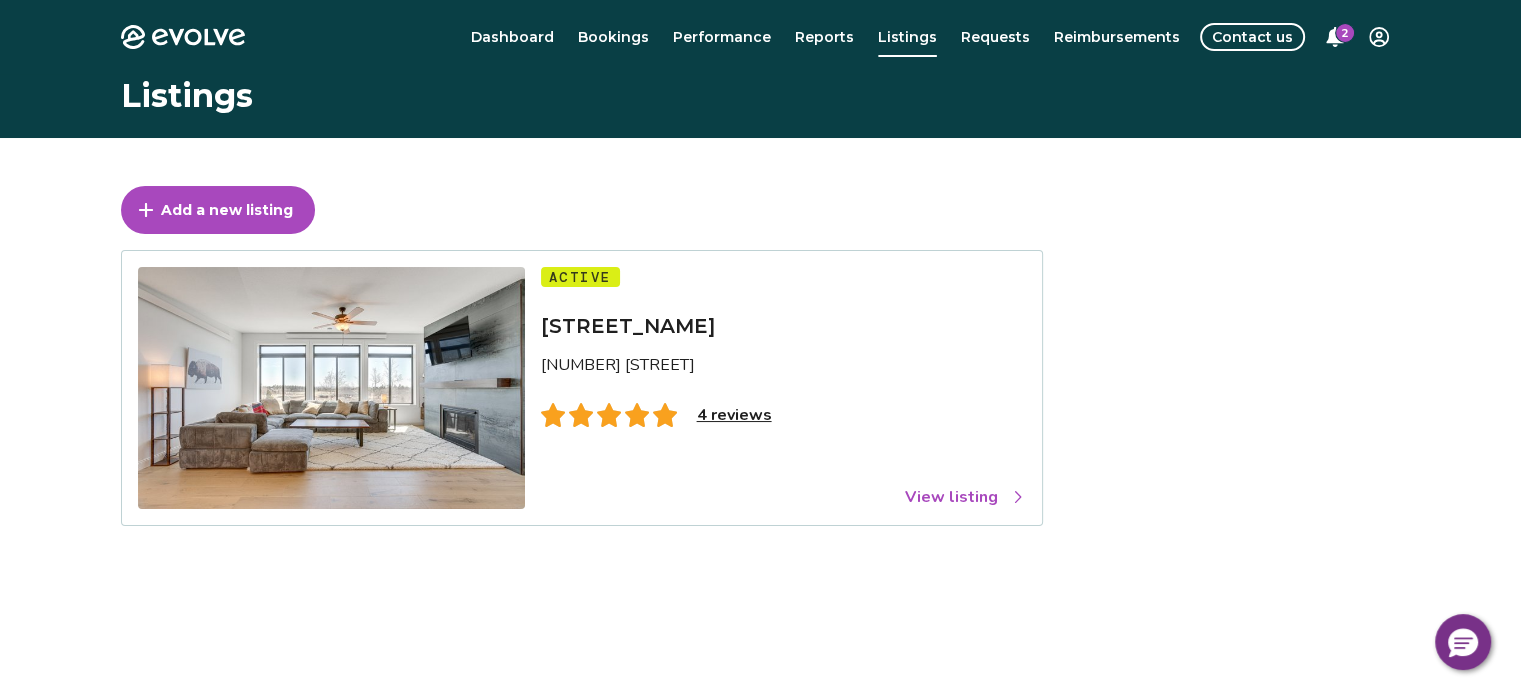 click on "View listing" at bounding box center (965, 497) 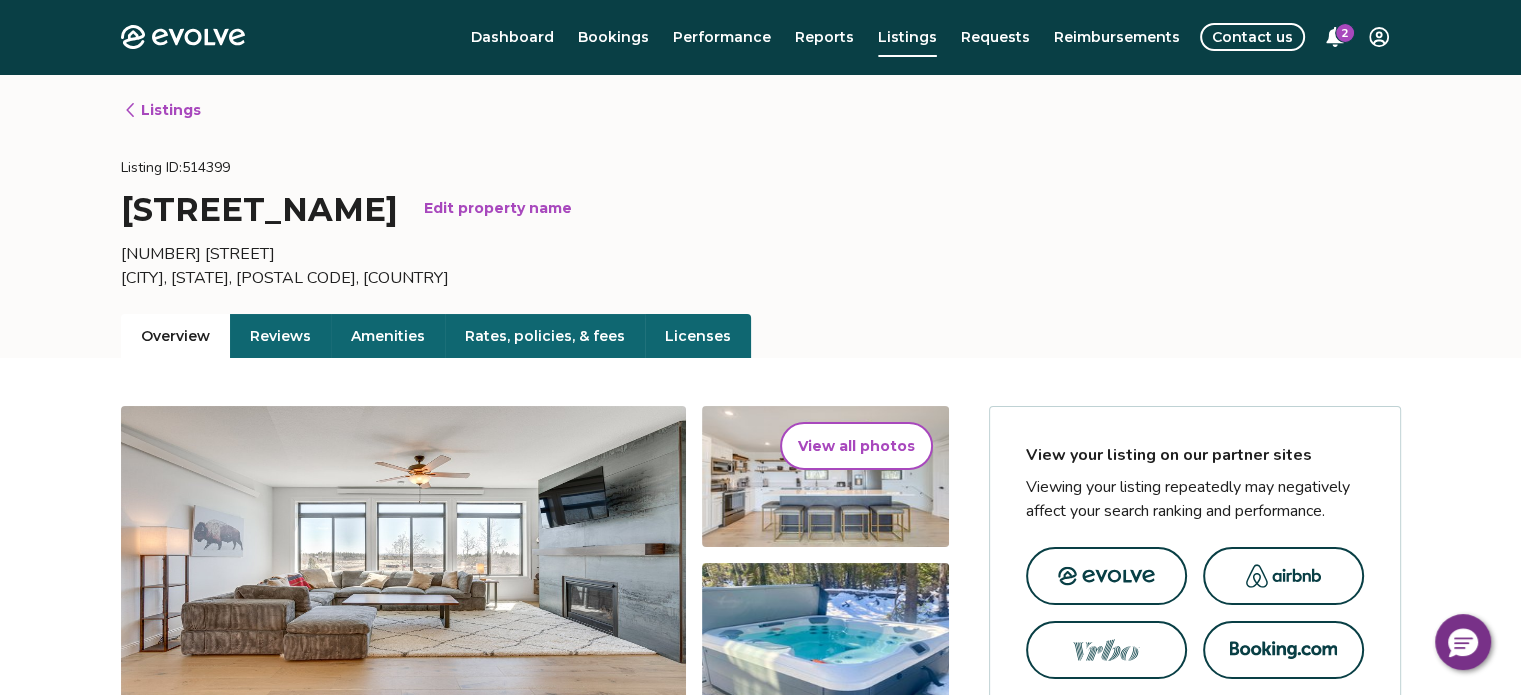 click on "Listing ID:  514399" at bounding box center [175, 167] 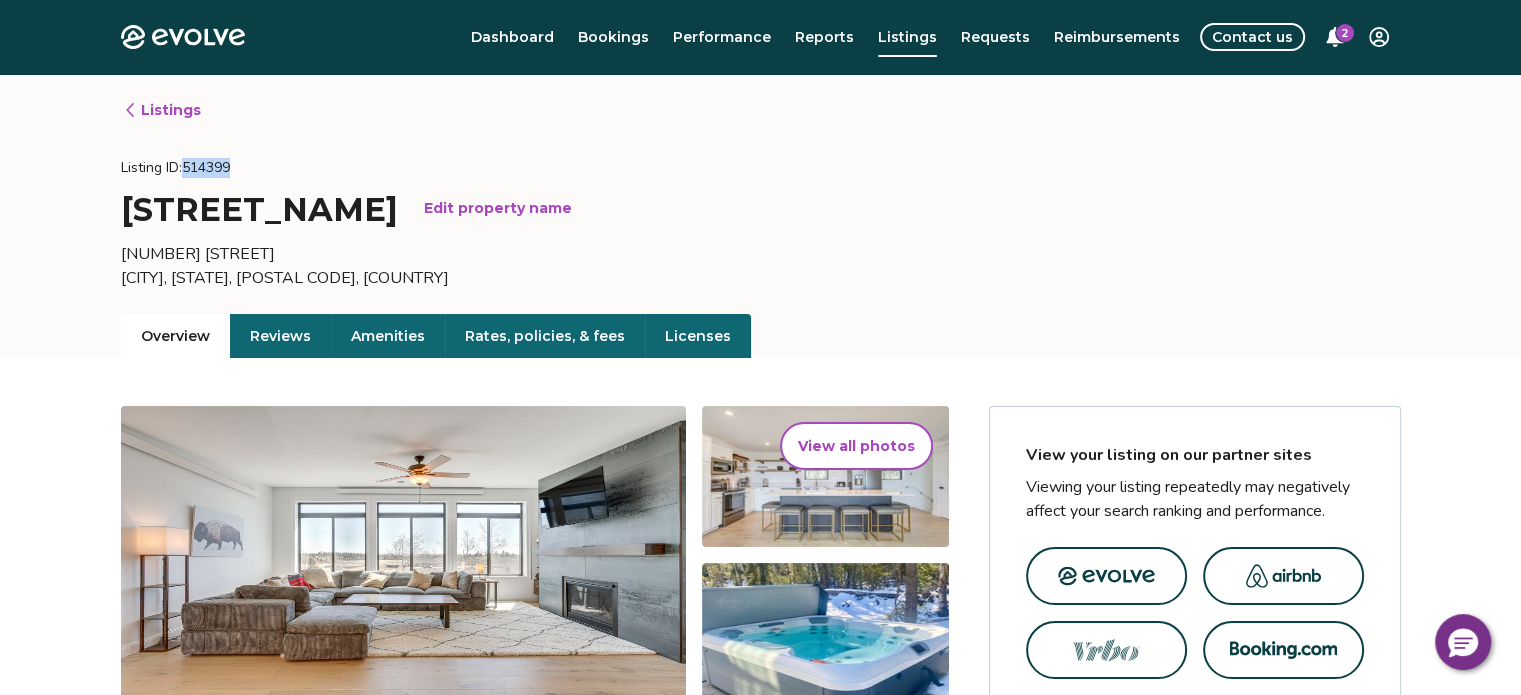 click on "Listing ID:  514399" at bounding box center [175, 167] 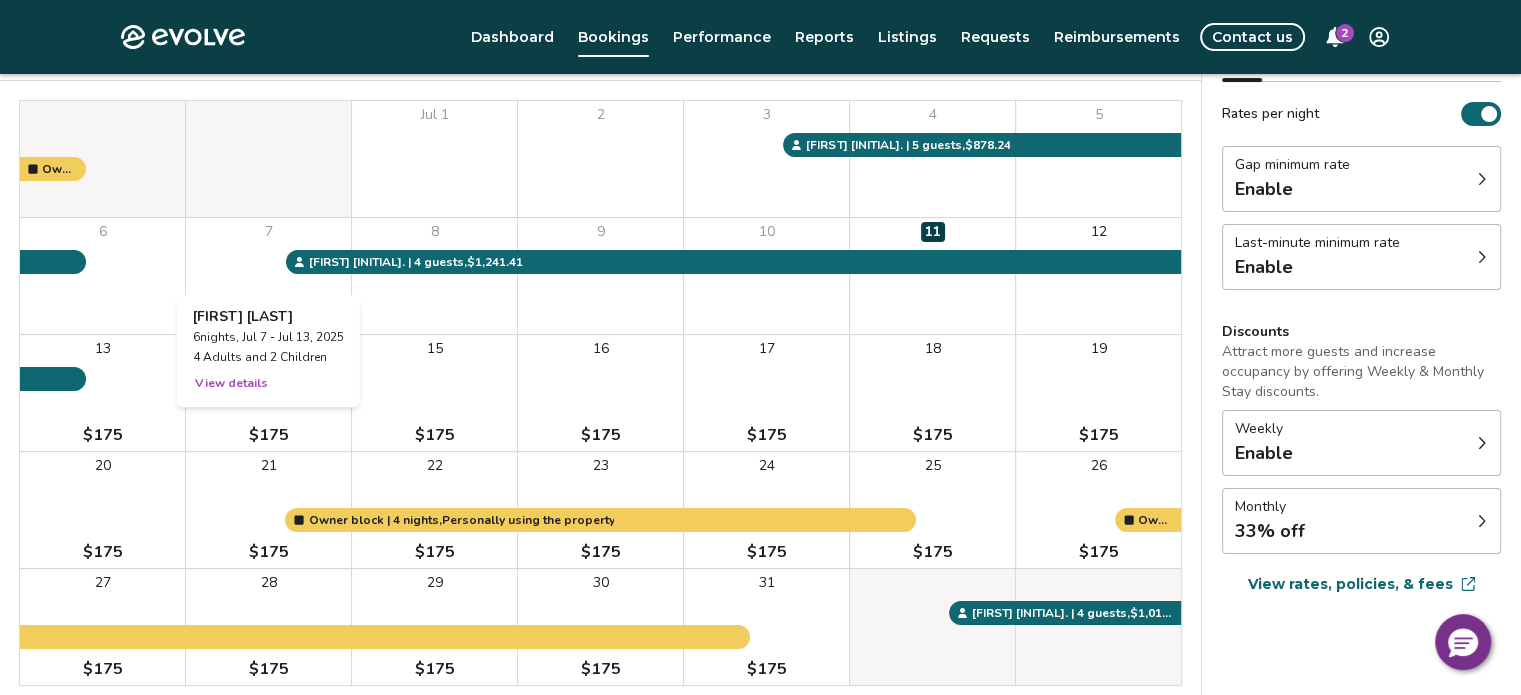 scroll, scrollTop: 300, scrollLeft: 0, axis: vertical 